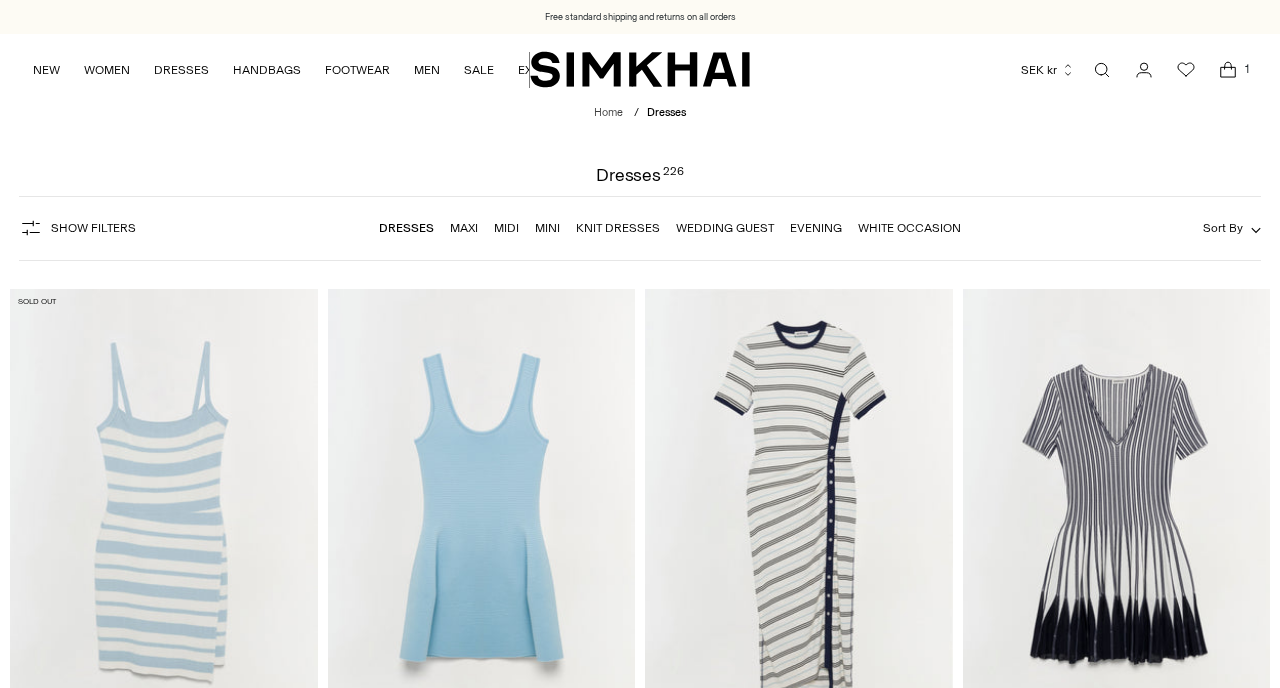 scroll, scrollTop: 0, scrollLeft: 0, axis: both 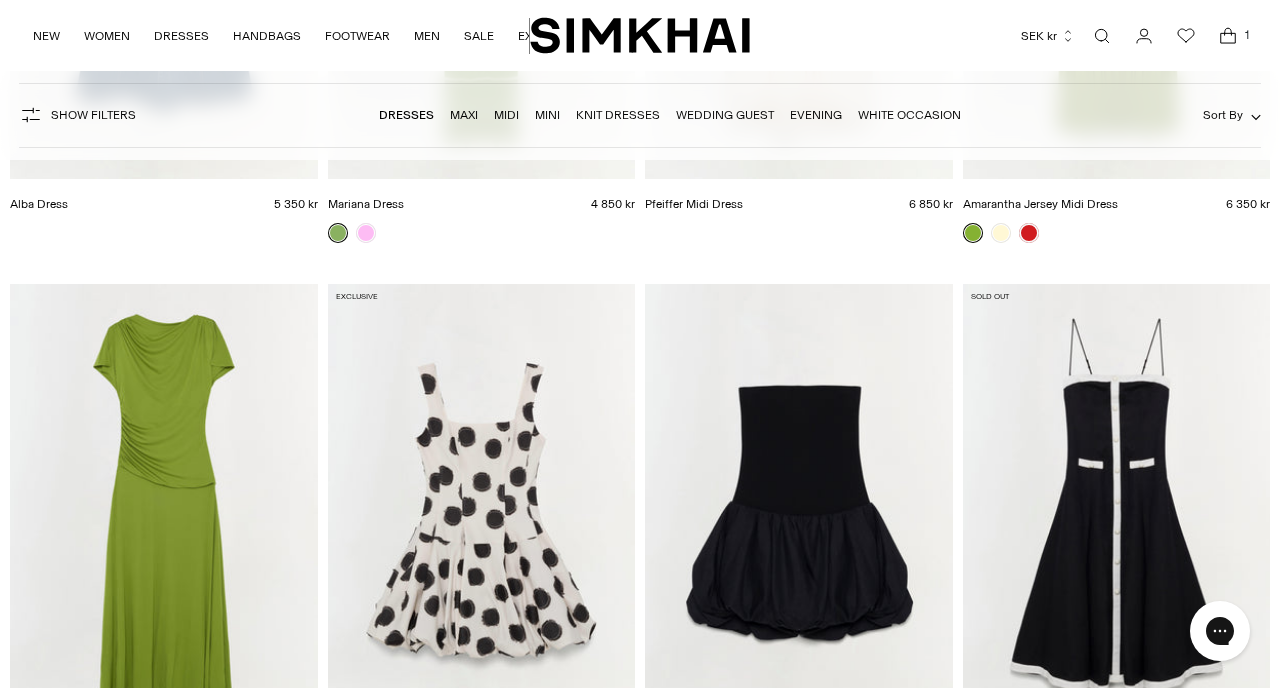 click 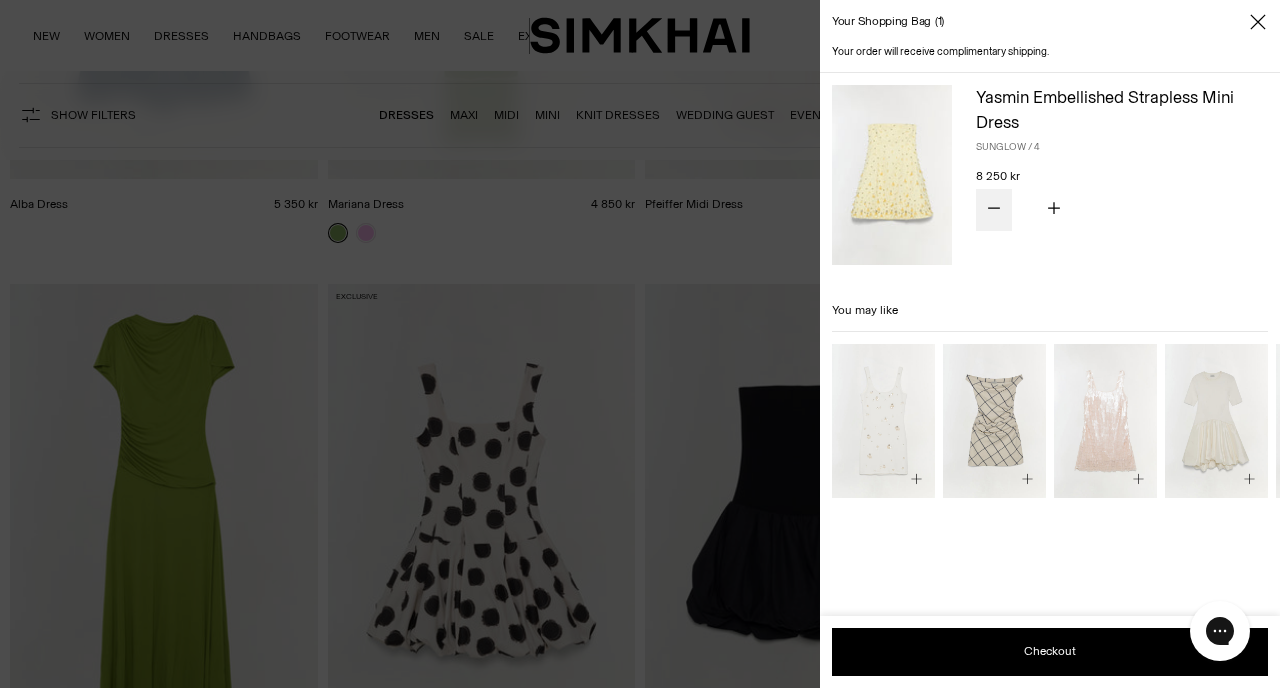 click 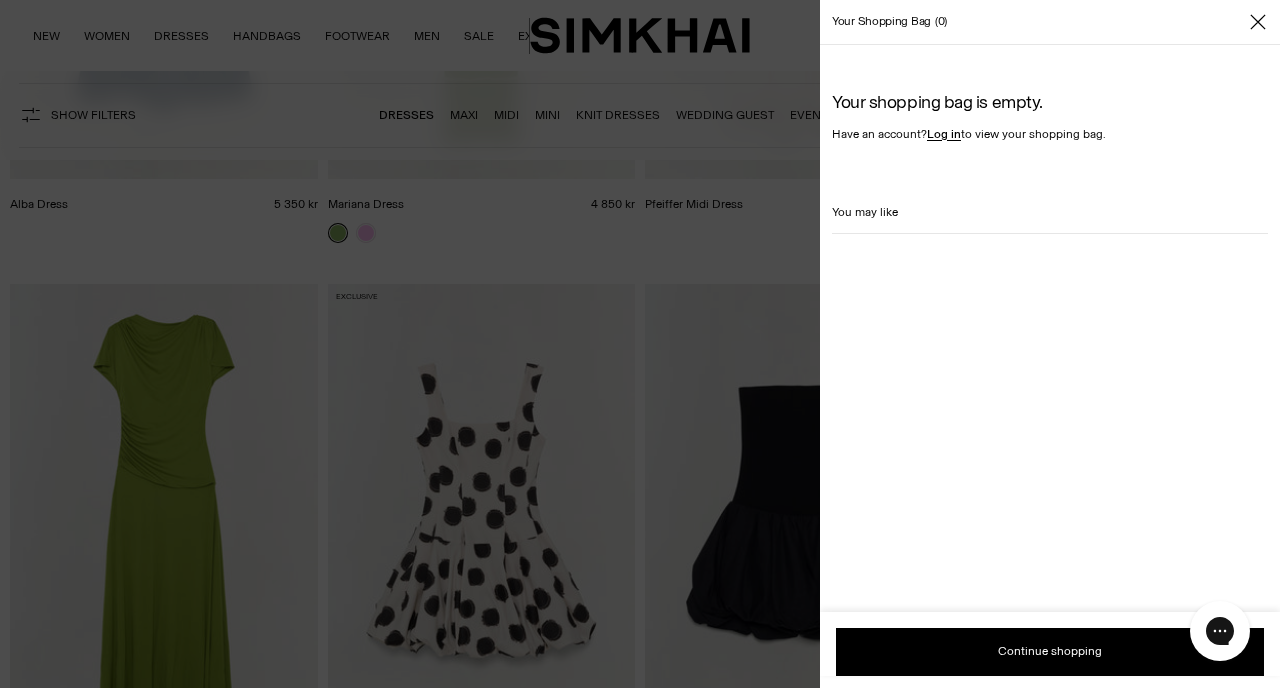 click at bounding box center [640, 344] 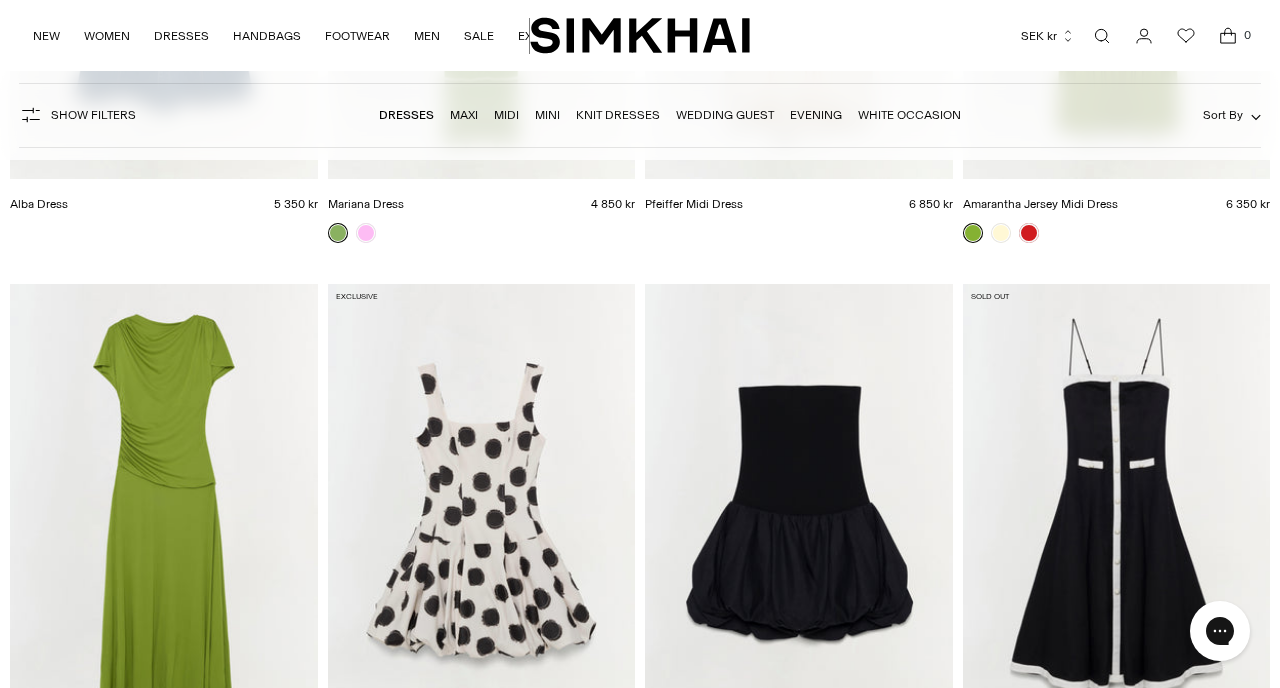 scroll, scrollTop: 1112, scrollLeft: 0, axis: vertical 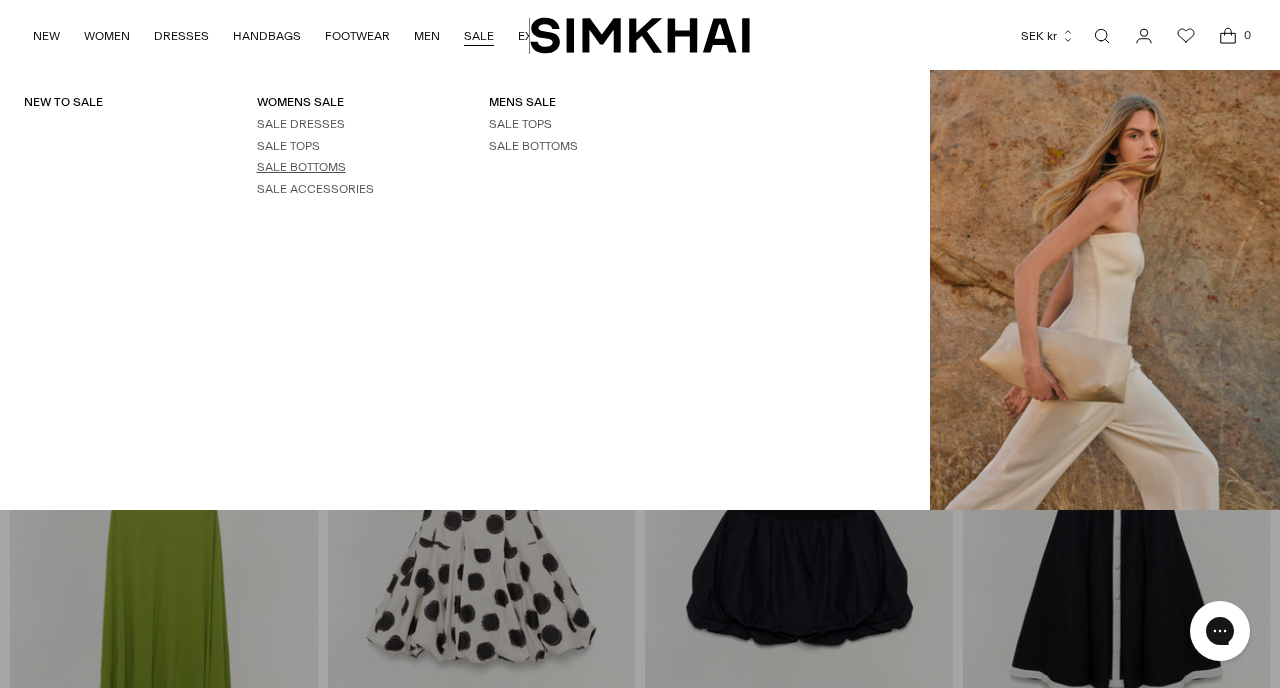 click on "SALE BOTTOMS" at bounding box center (301, 167) 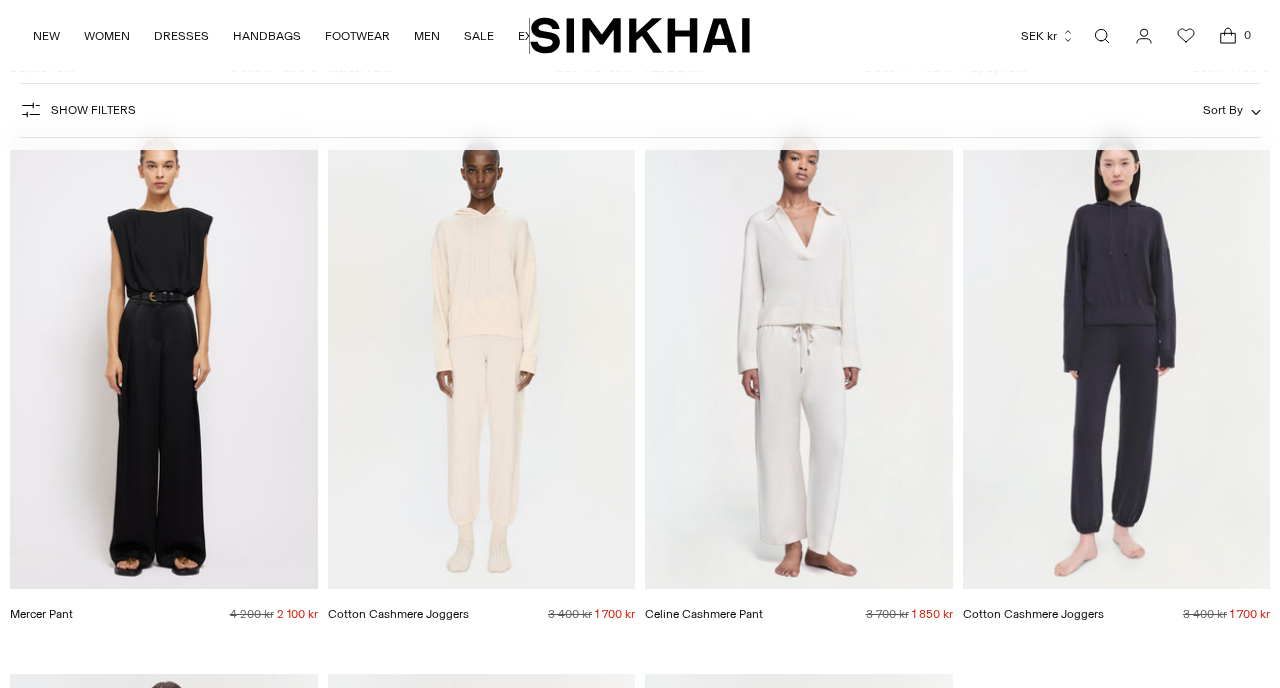 scroll, scrollTop: 5124, scrollLeft: 0, axis: vertical 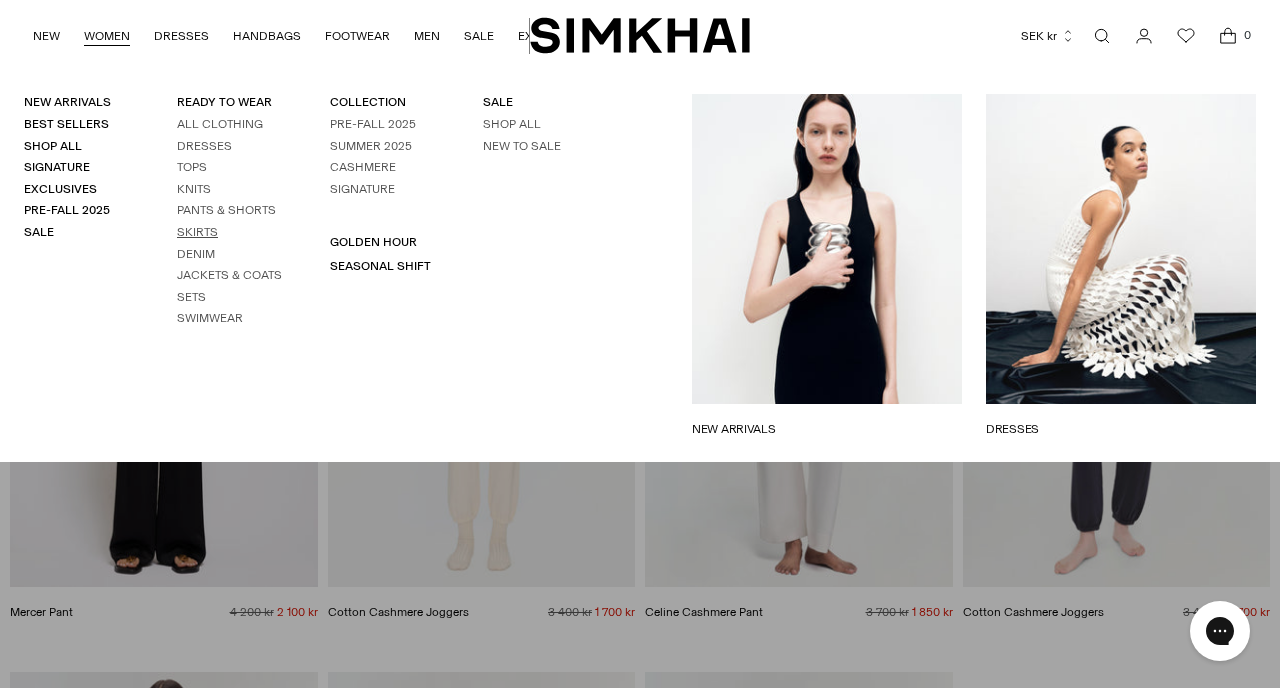 click on "Skirts" at bounding box center [197, 232] 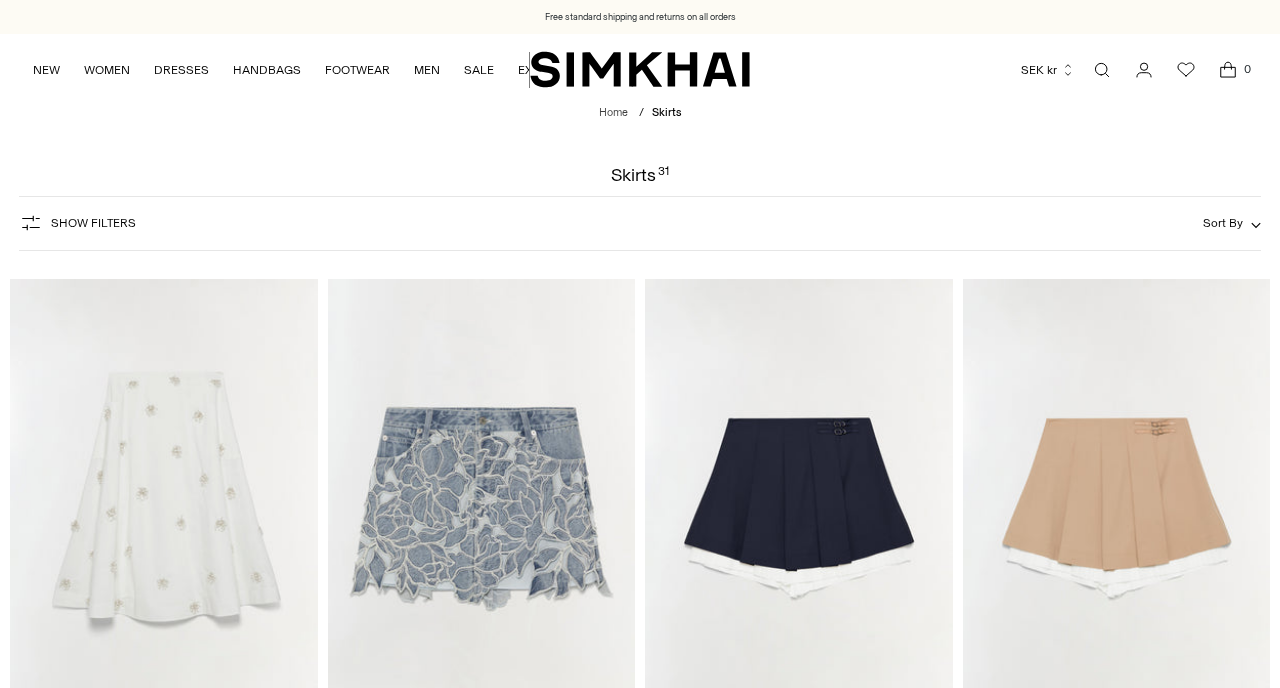 scroll, scrollTop: 1381, scrollLeft: 0, axis: vertical 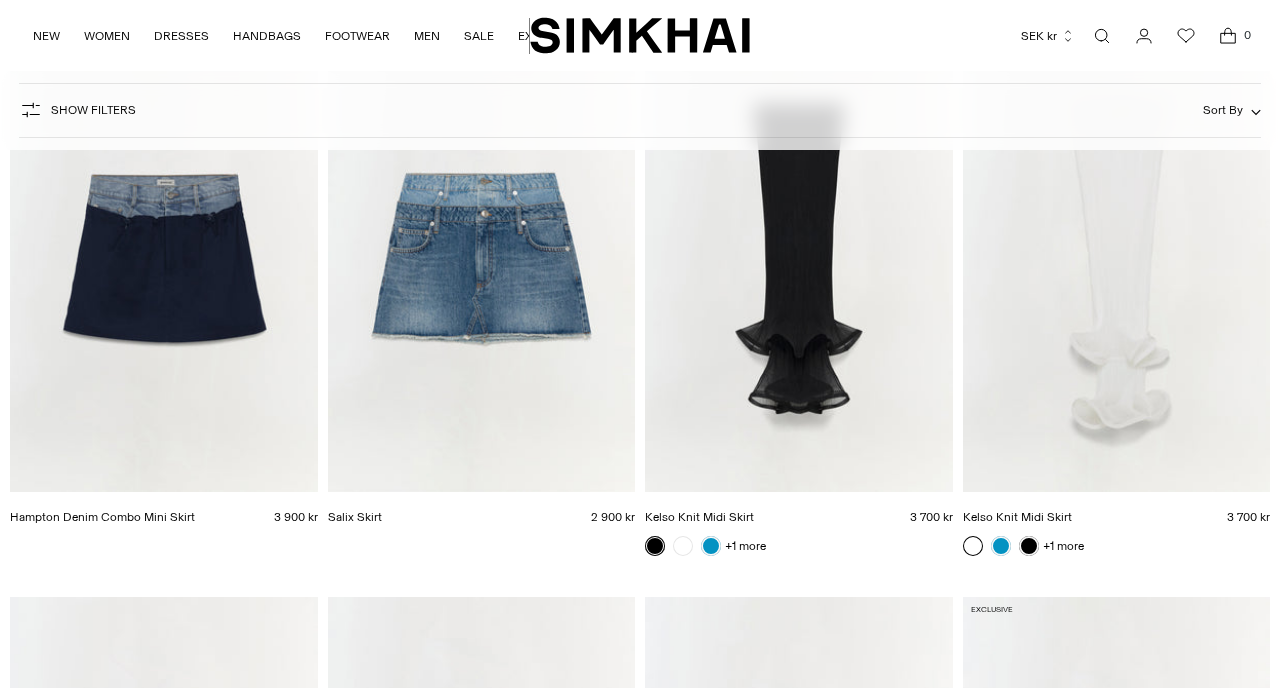 click at bounding box center (0, 0) 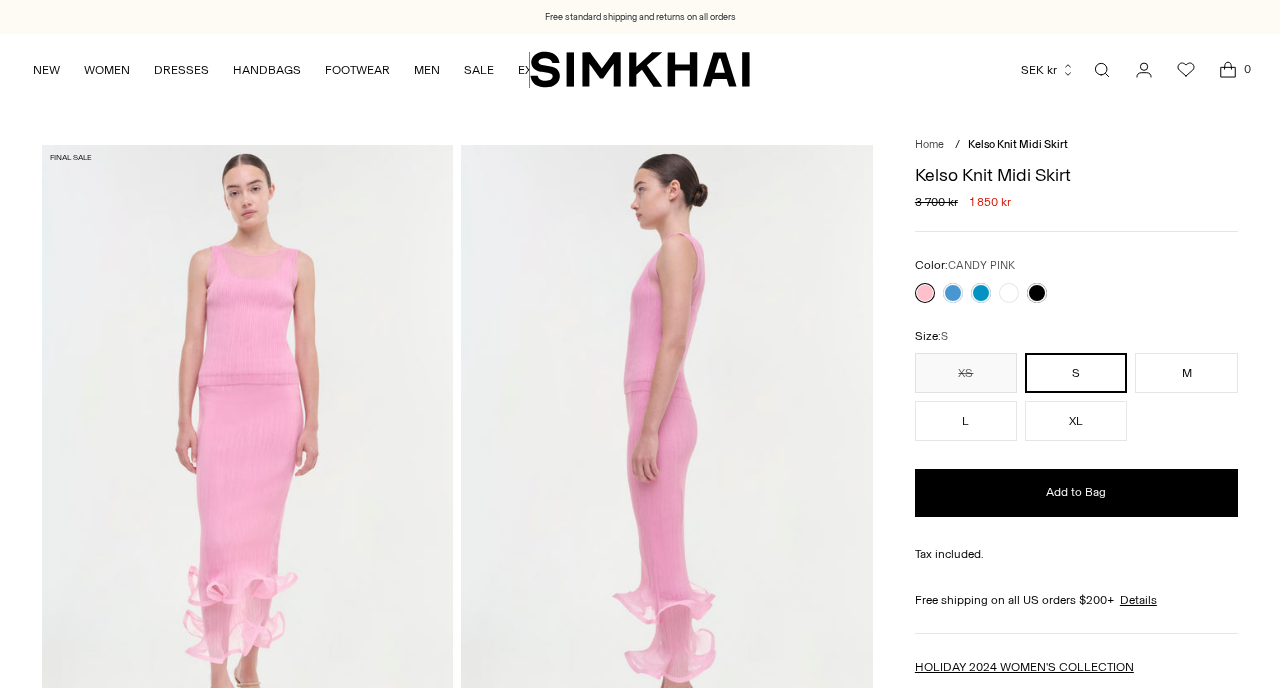 scroll, scrollTop: 0, scrollLeft: 0, axis: both 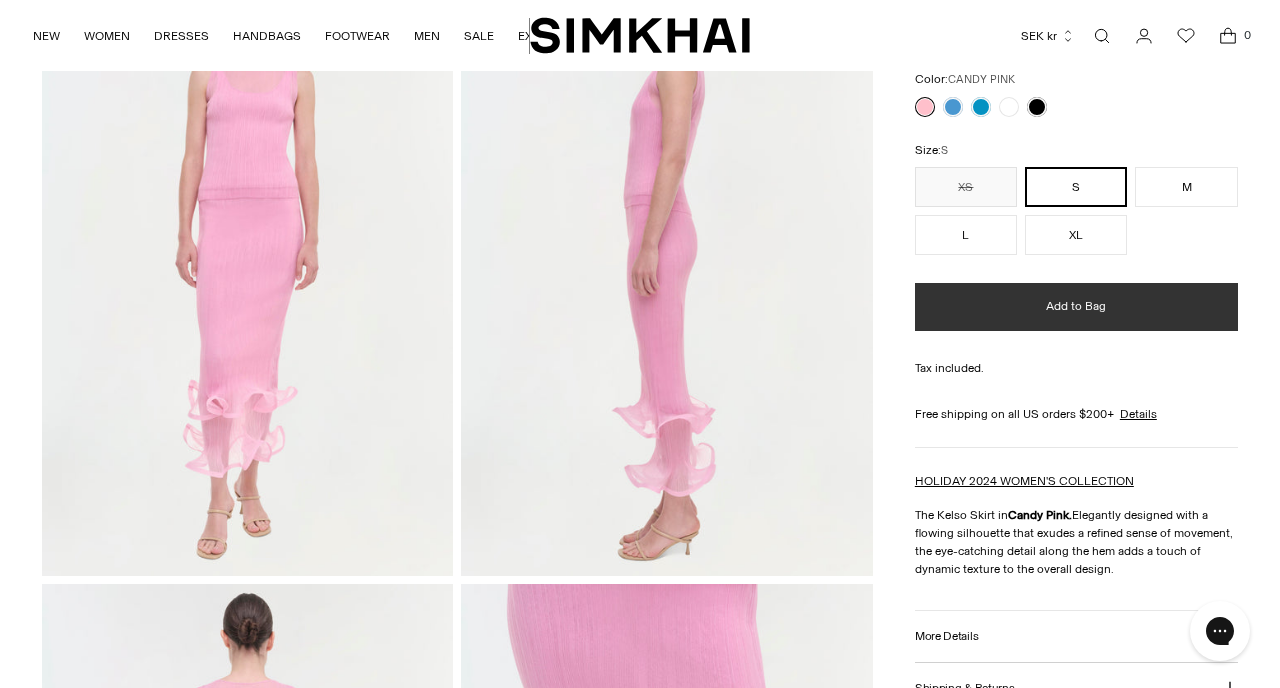 click on "Add to Bag" at bounding box center (1076, 307) 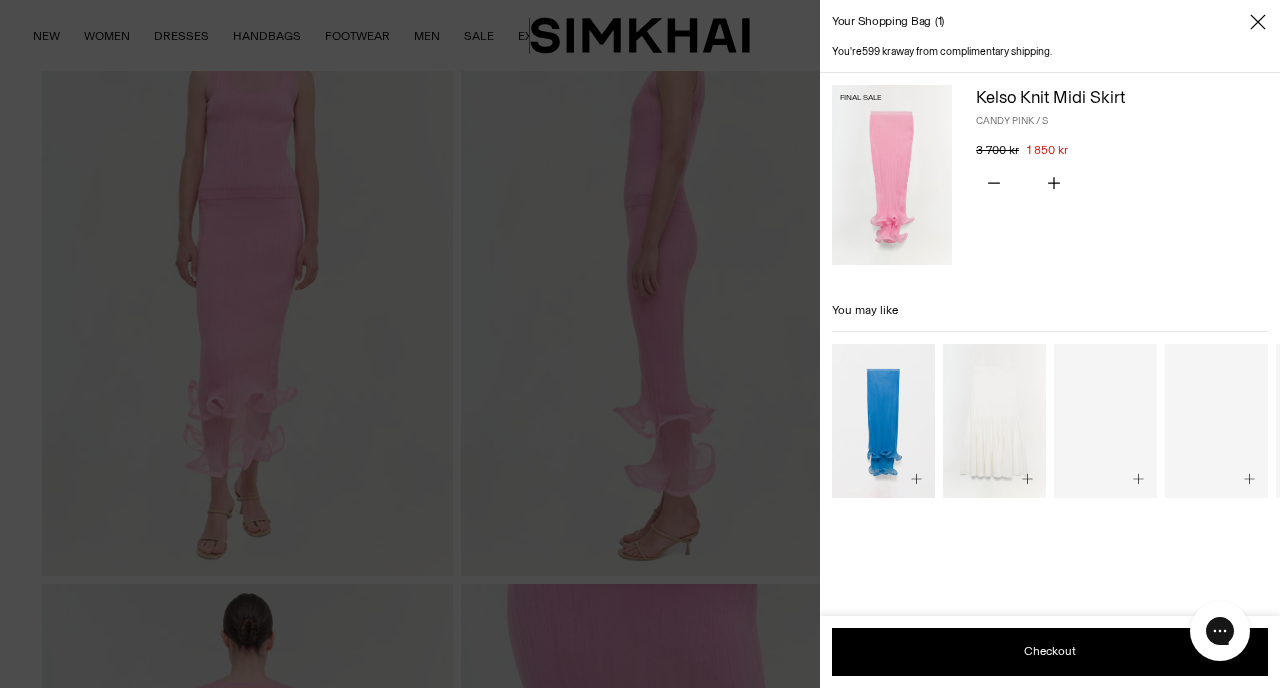 click at bounding box center [640, 344] 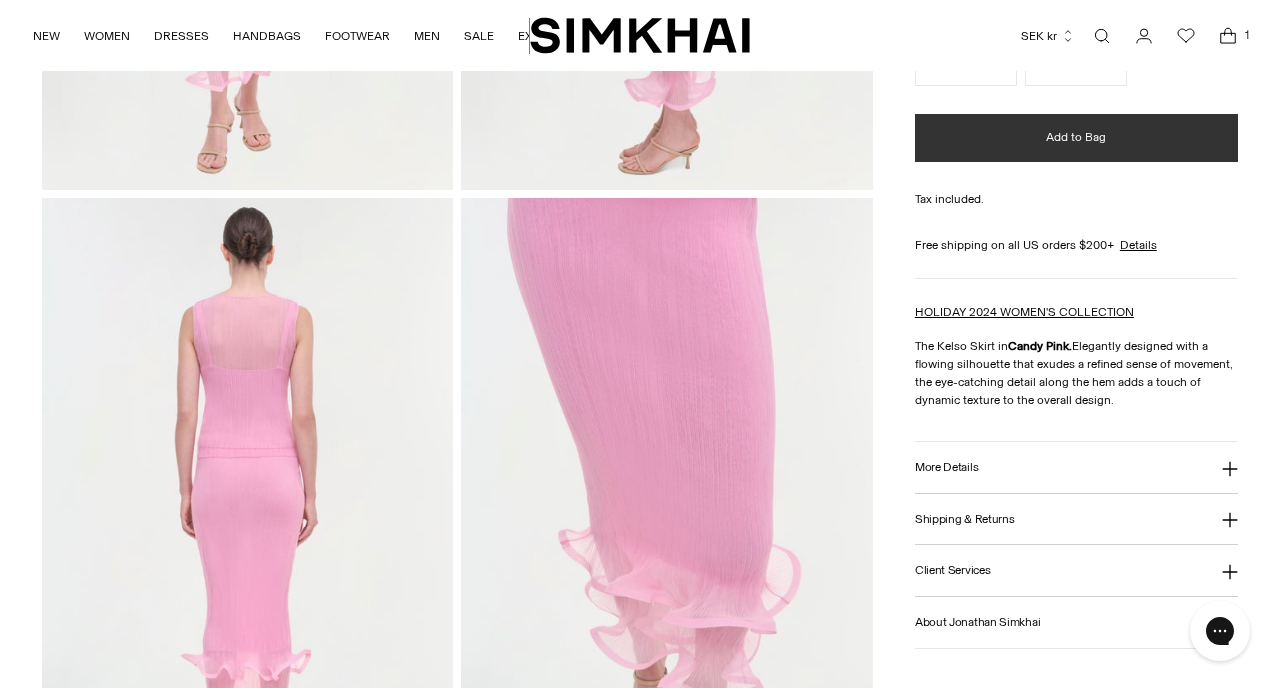 scroll, scrollTop: 568, scrollLeft: 0, axis: vertical 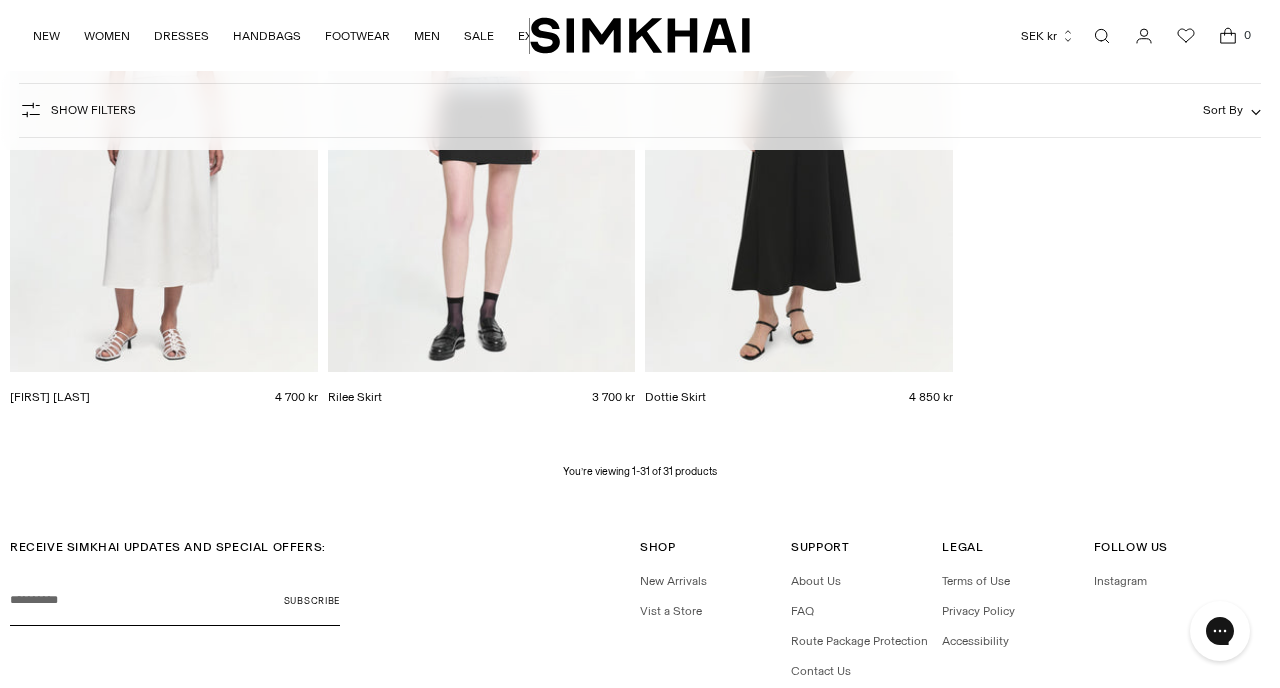 click at bounding box center (1228, 36) 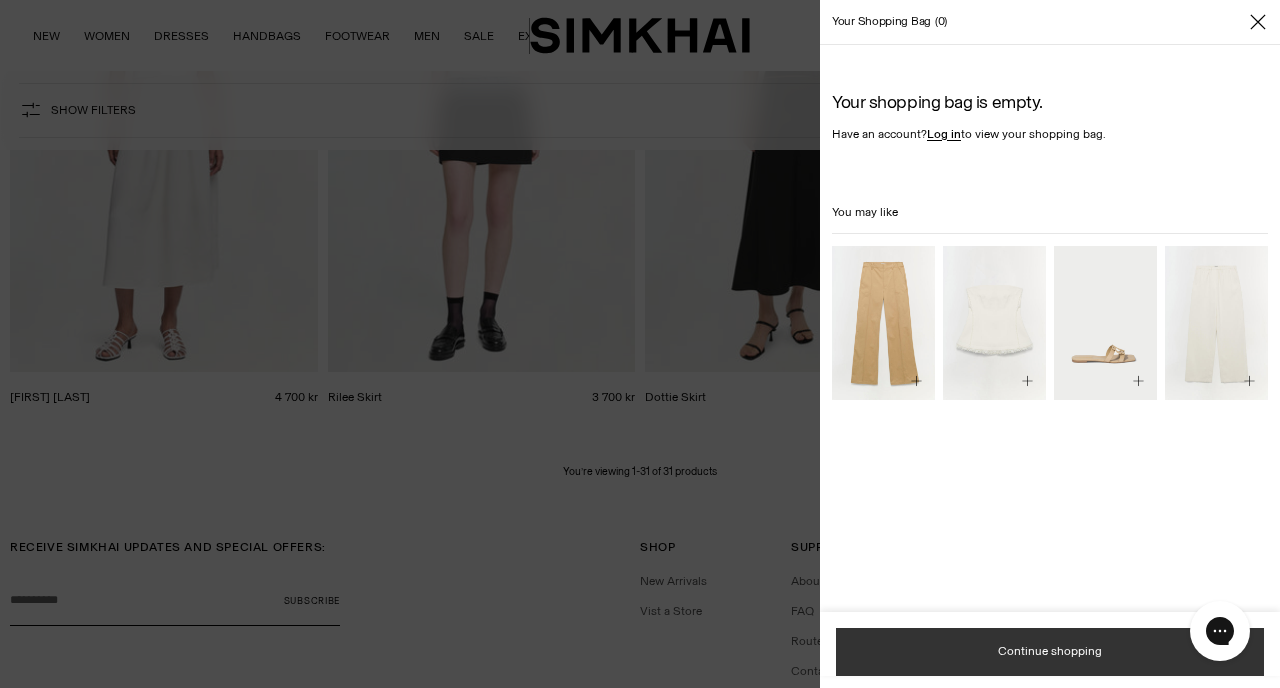 click on "Continue shopping" at bounding box center [1050, 652] 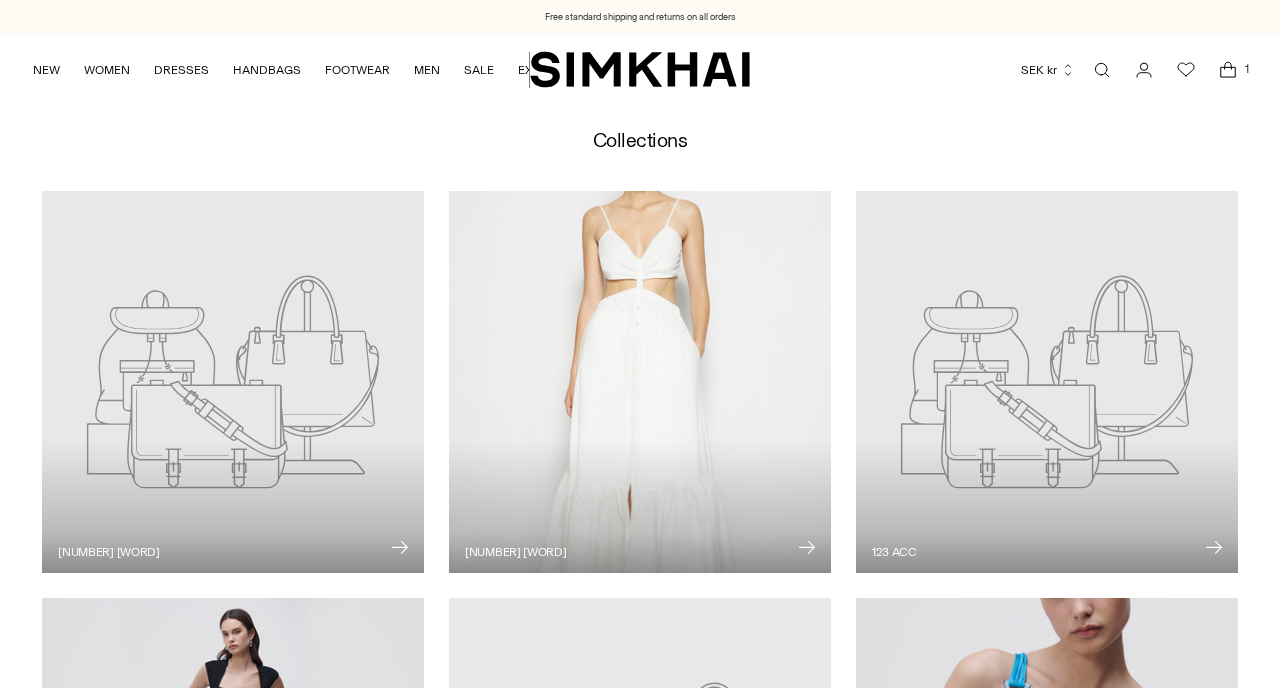 click on "1" at bounding box center (1247, 69) 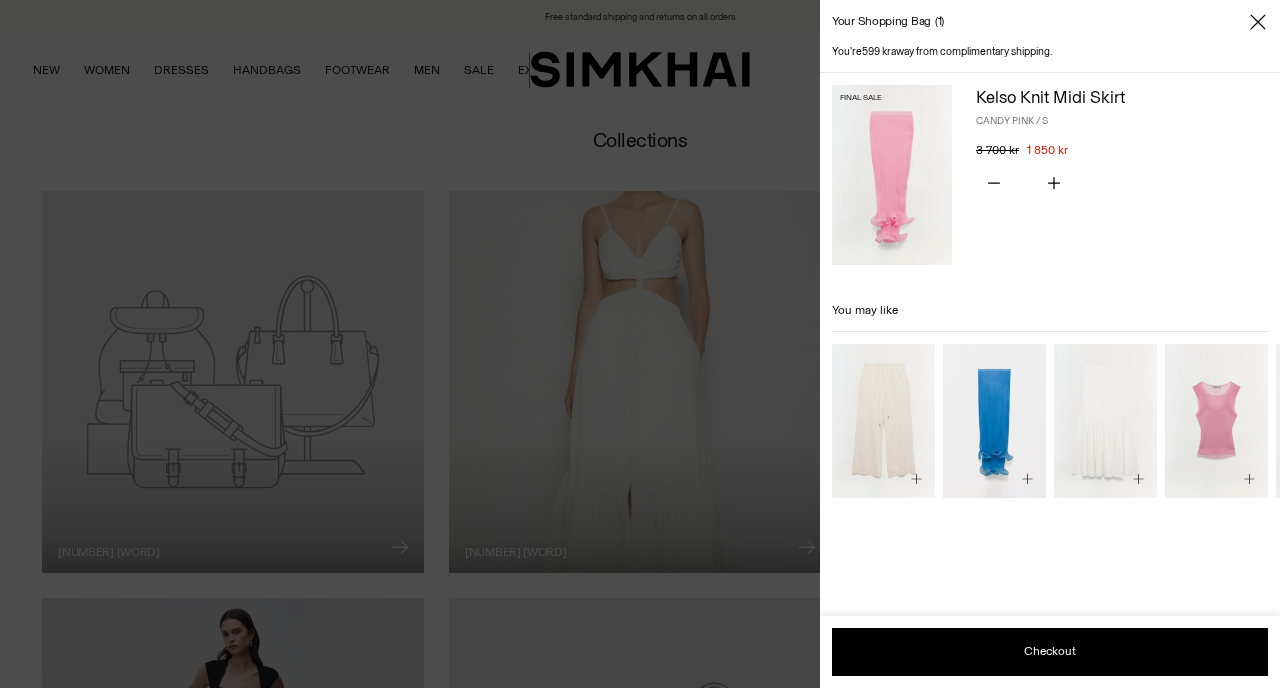 scroll, scrollTop: 0, scrollLeft: 0, axis: both 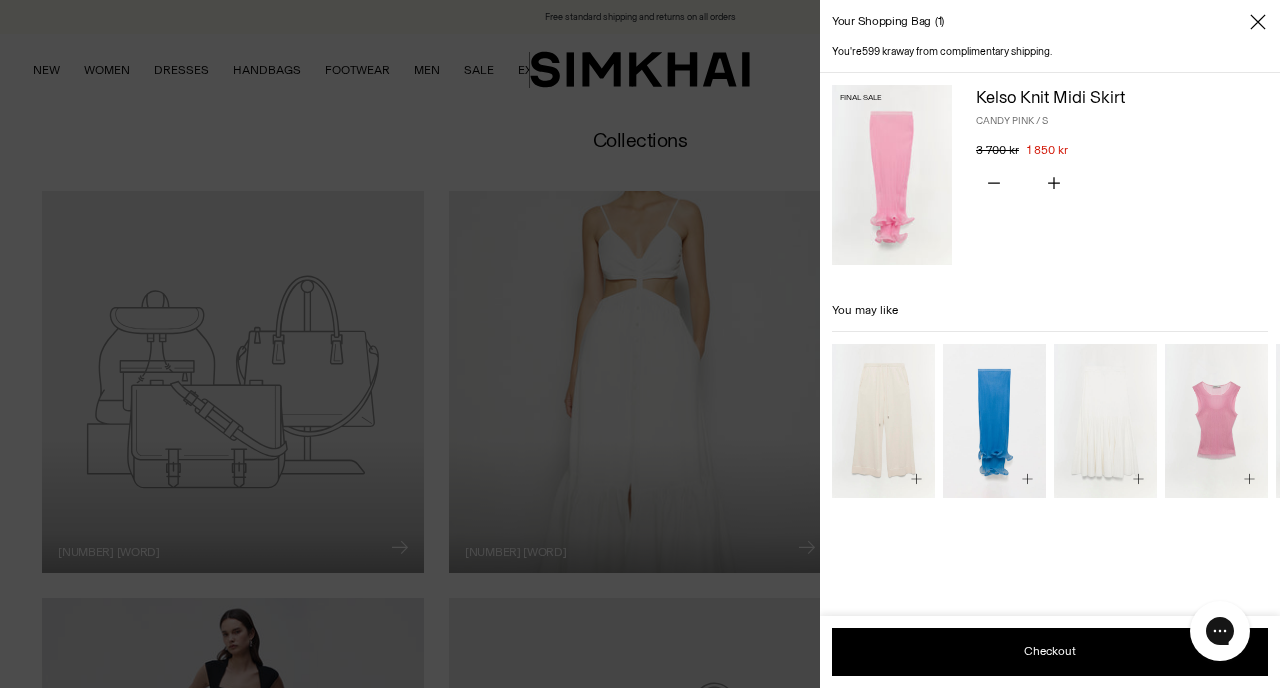 click at bounding box center (892, 175) 